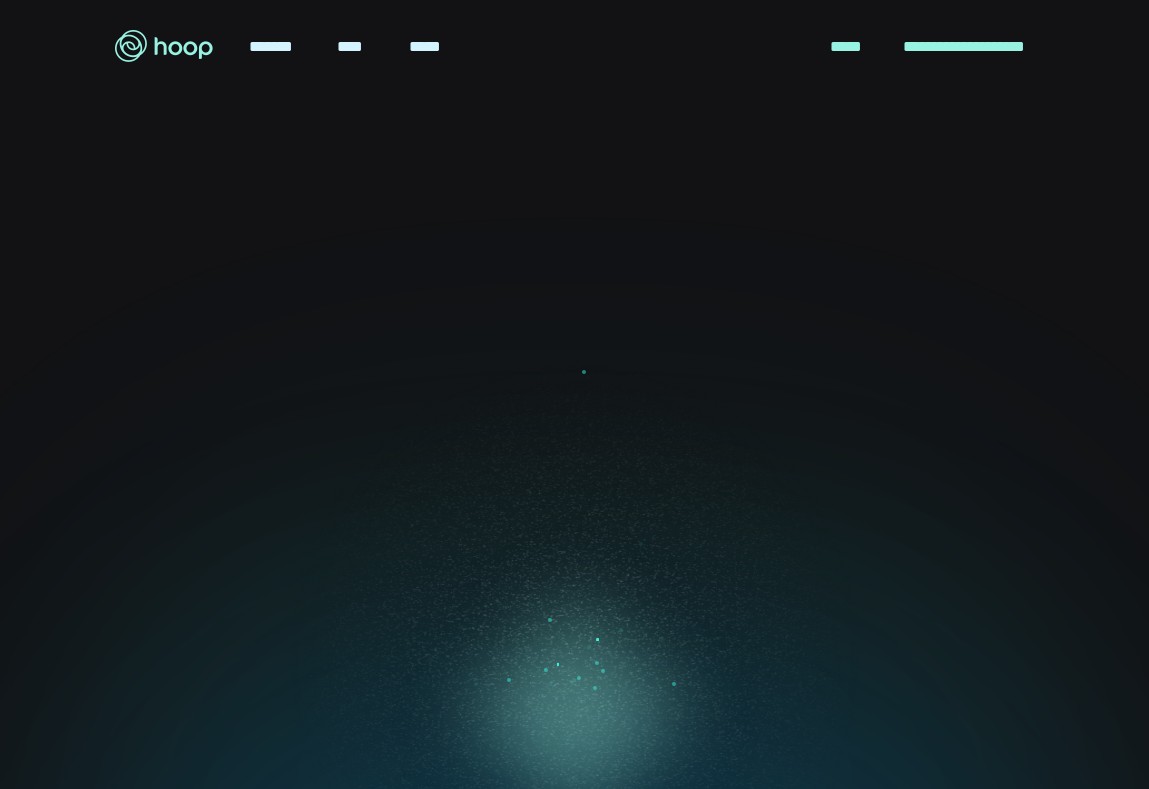 scroll, scrollTop: 0, scrollLeft: 0, axis: both 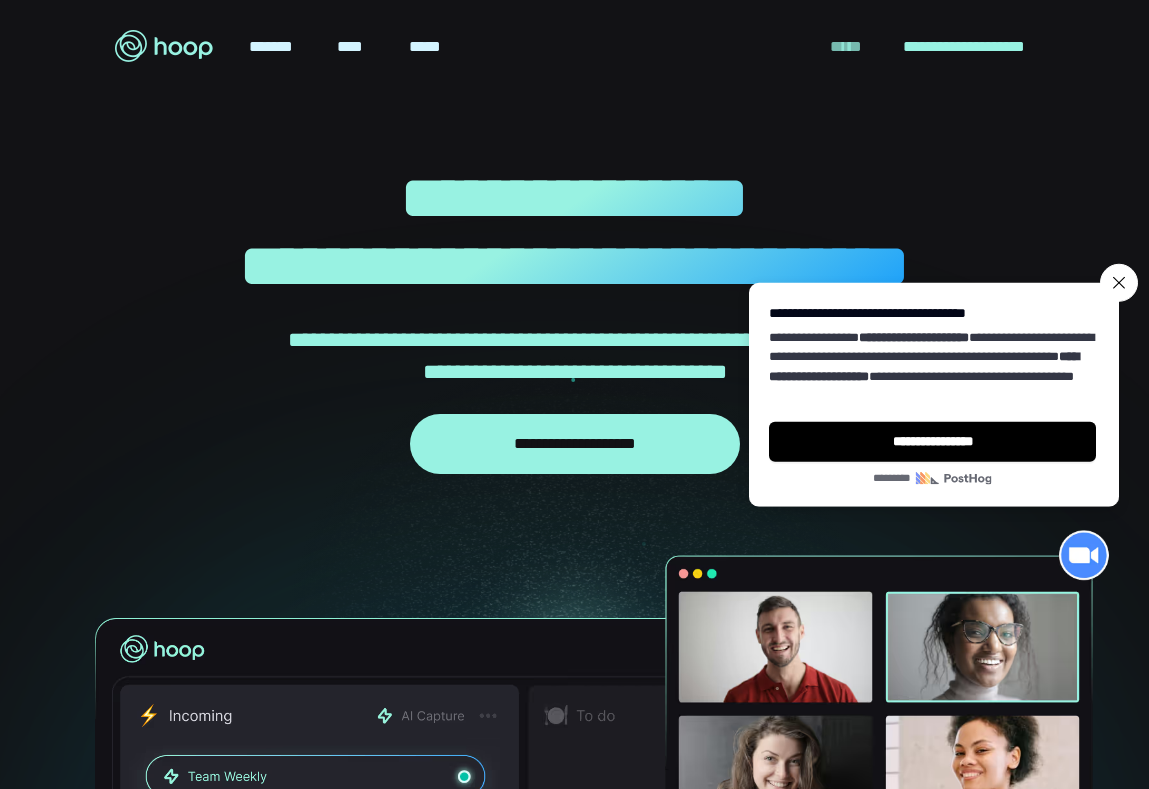 click on "*****" at bounding box center [846, 47] 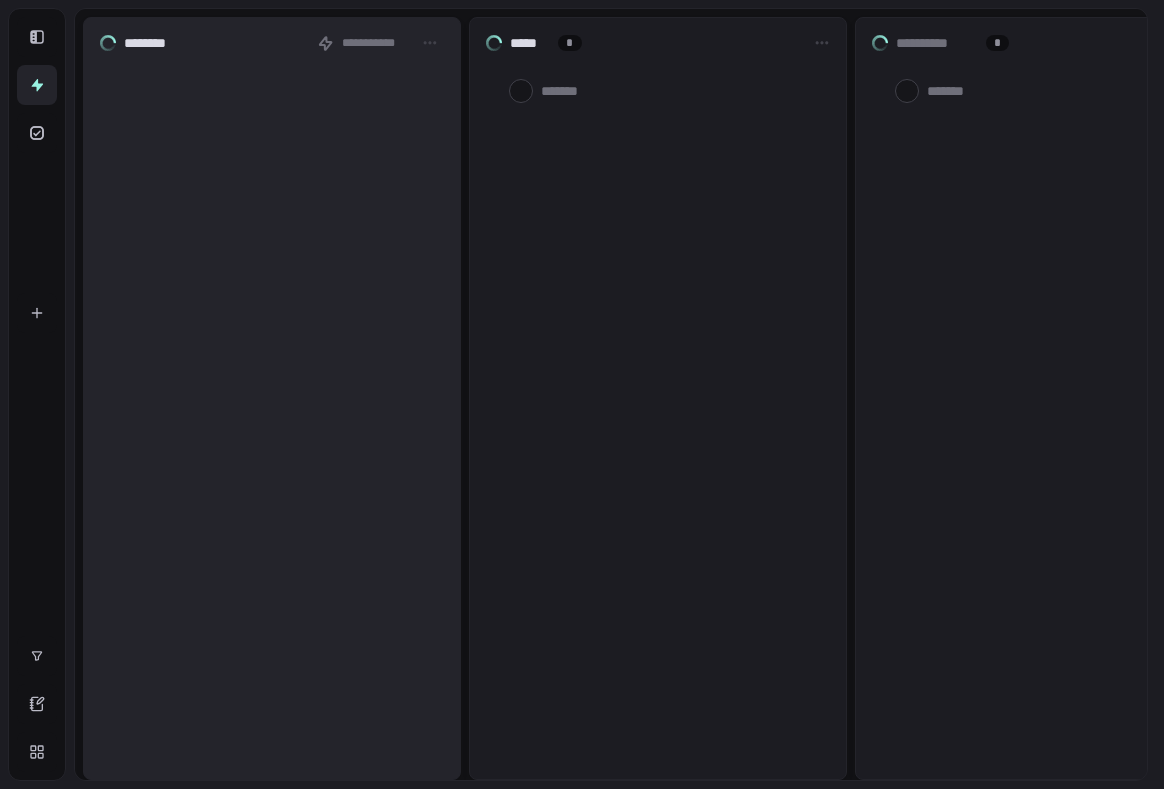 scroll, scrollTop: 0, scrollLeft: 0, axis: both 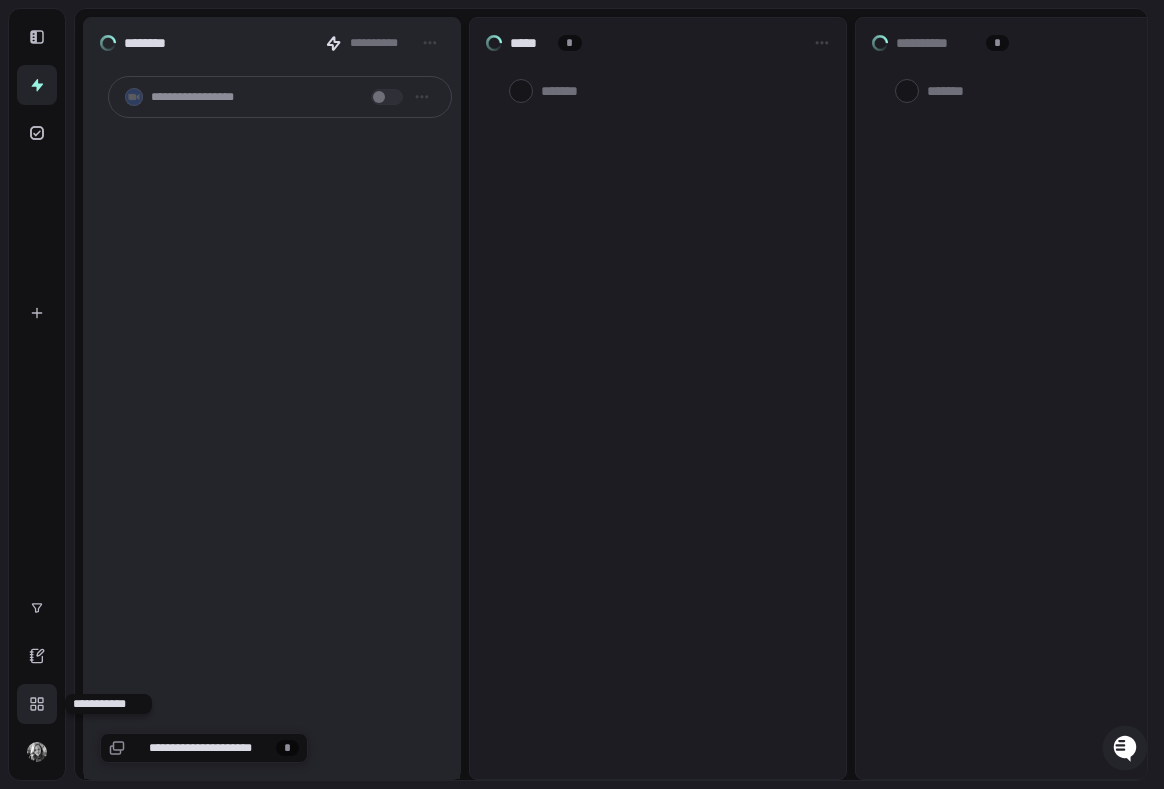 click at bounding box center [37, 704] 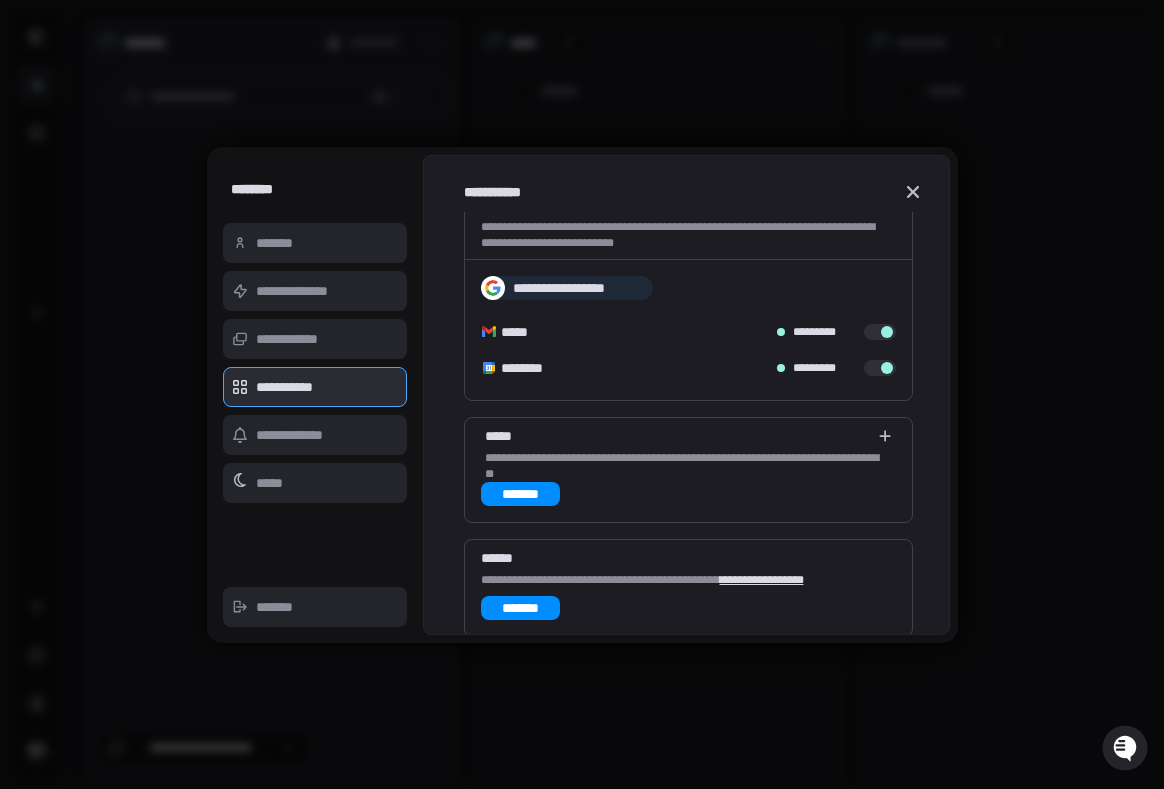 scroll, scrollTop: 29, scrollLeft: 0, axis: vertical 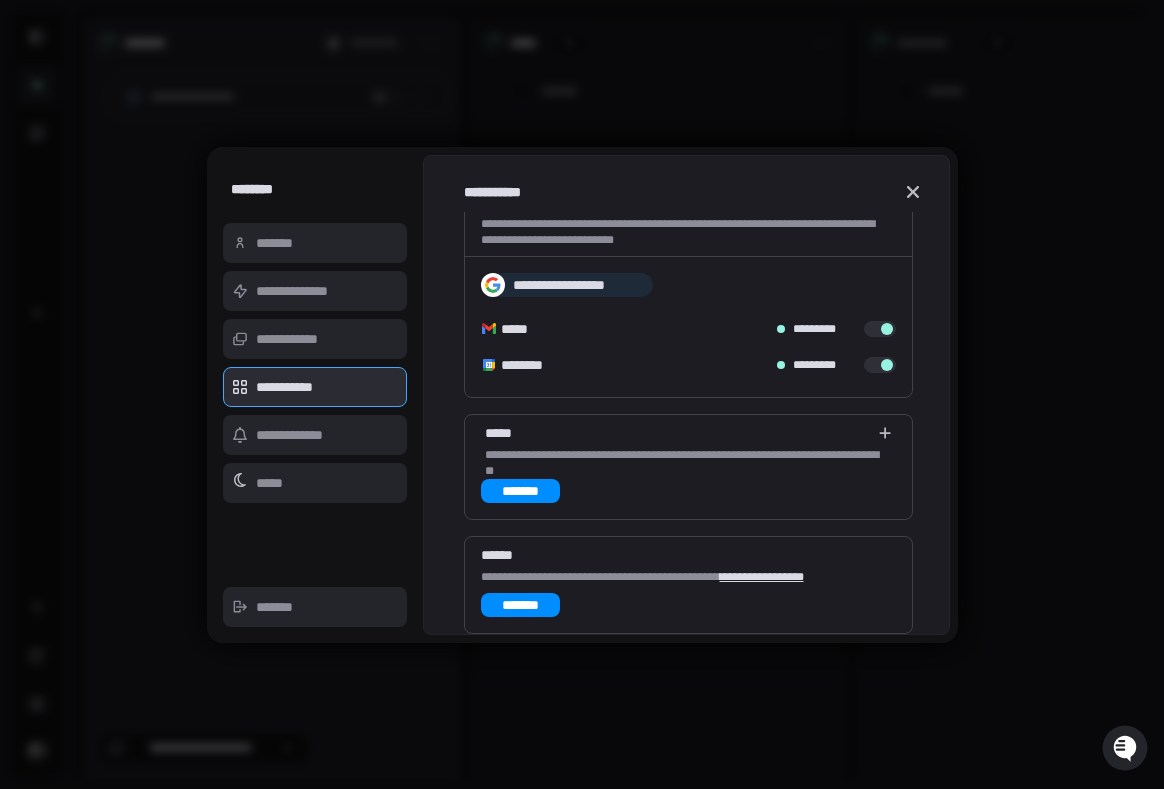 click on "**********" at bounding box center [762, 577] 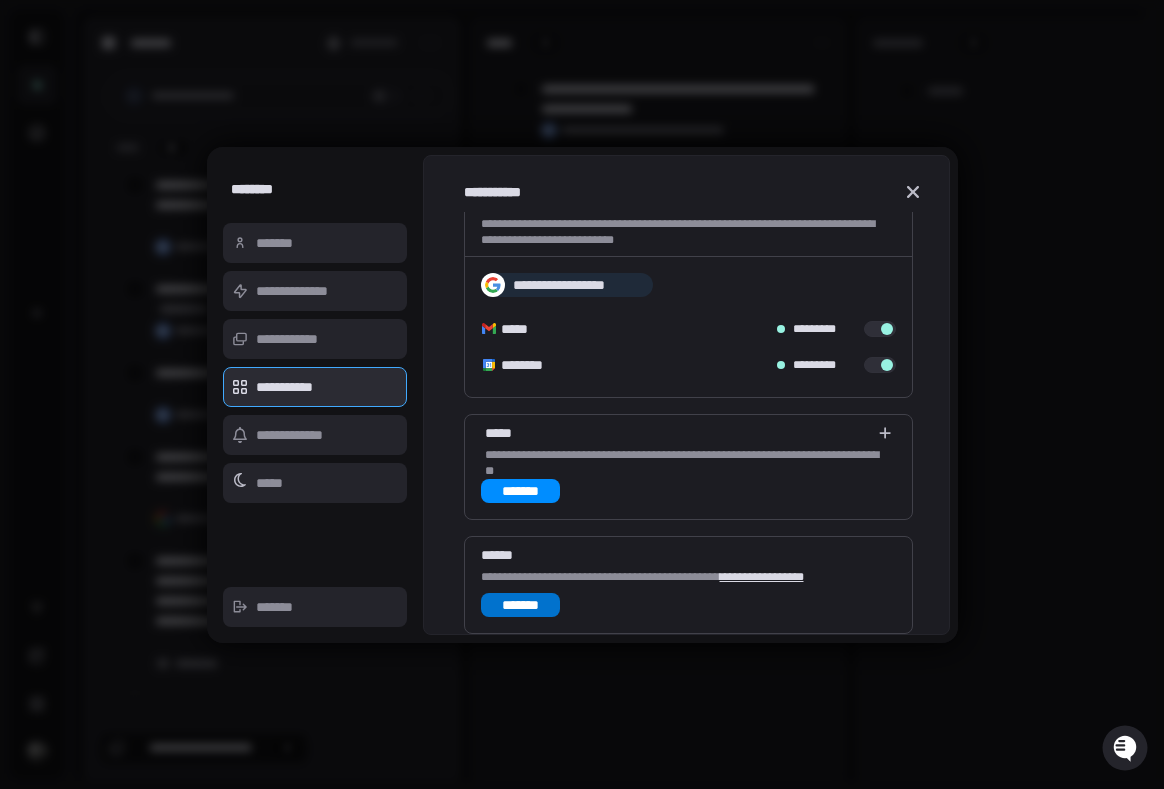 click on "*******" at bounding box center (521, 605) 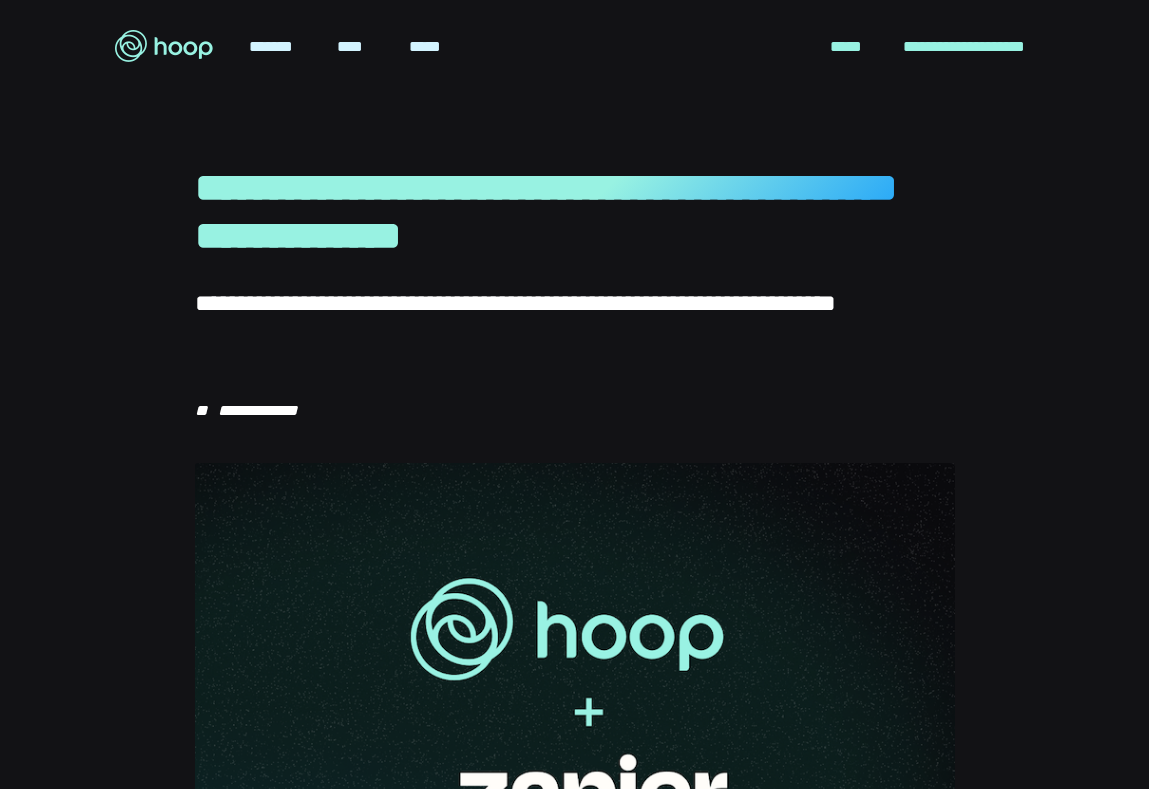 scroll, scrollTop: 0, scrollLeft: 0, axis: both 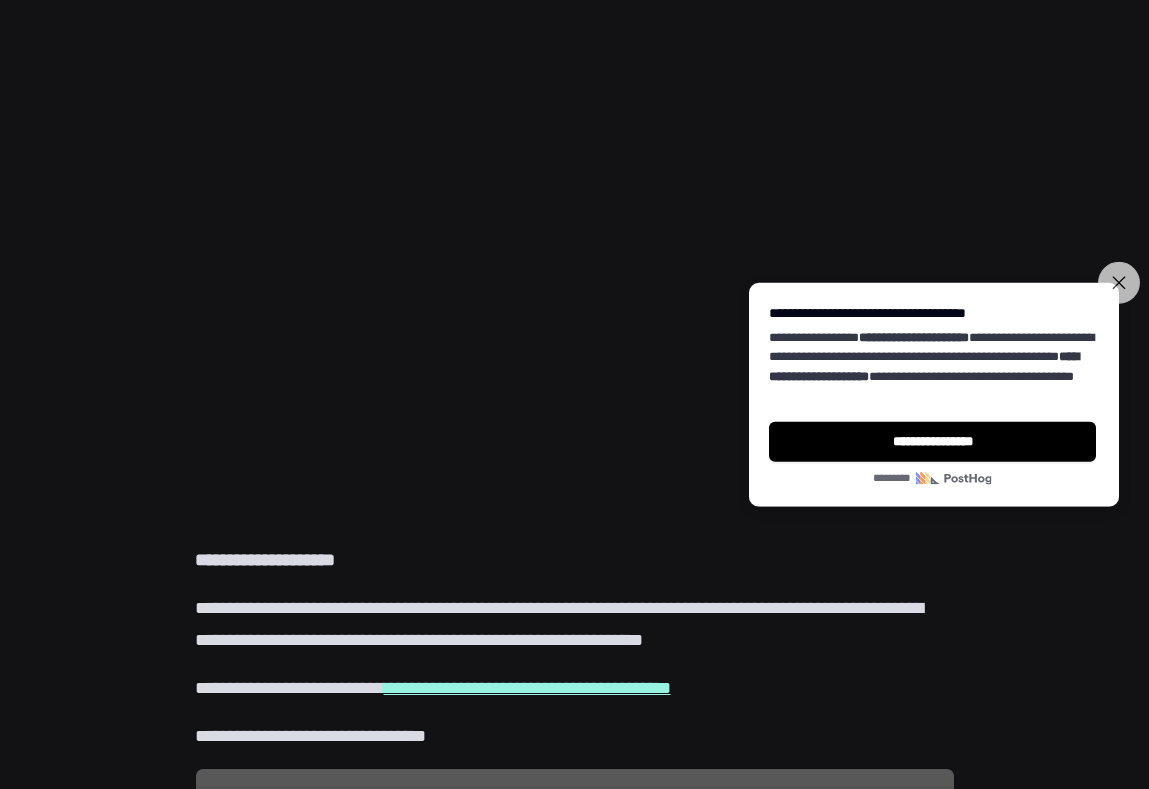 click on "**********" at bounding box center (1119, 282) 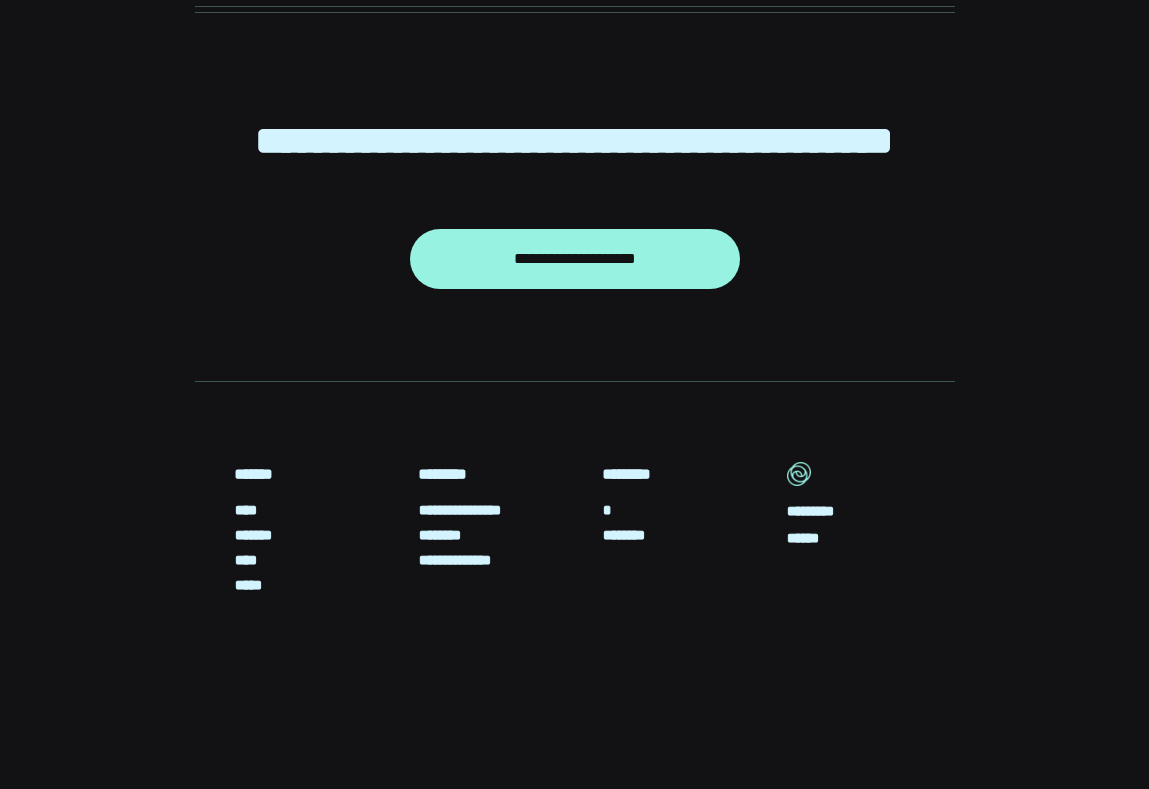 scroll, scrollTop: 5759, scrollLeft: 0, axis: vertical 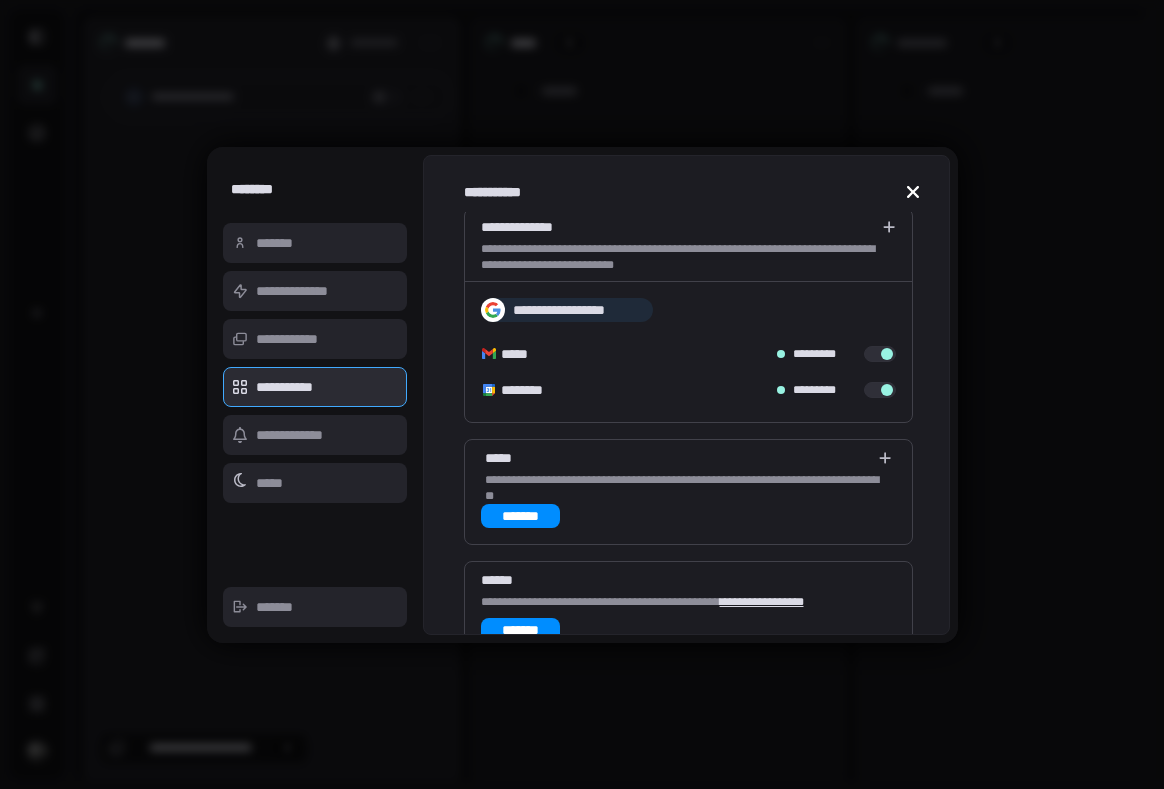 click 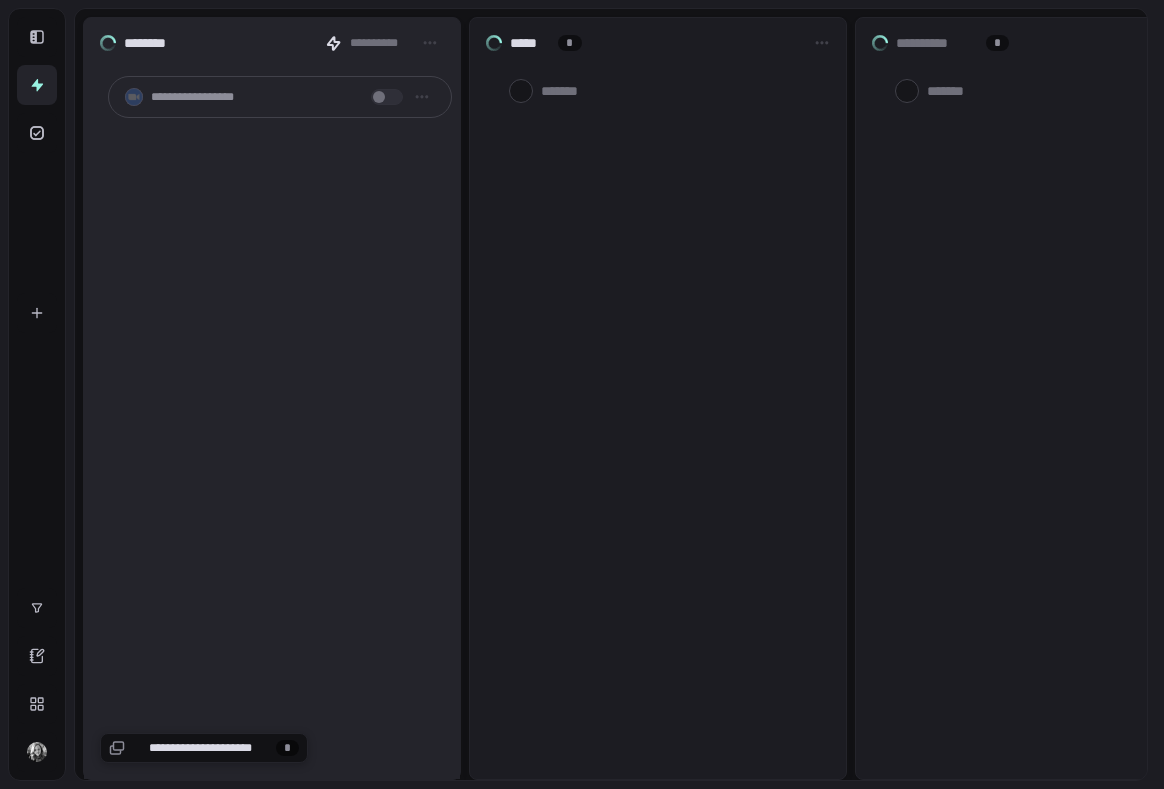 scroll, scrollTop: 0, scrollLeft: 0, axis: both 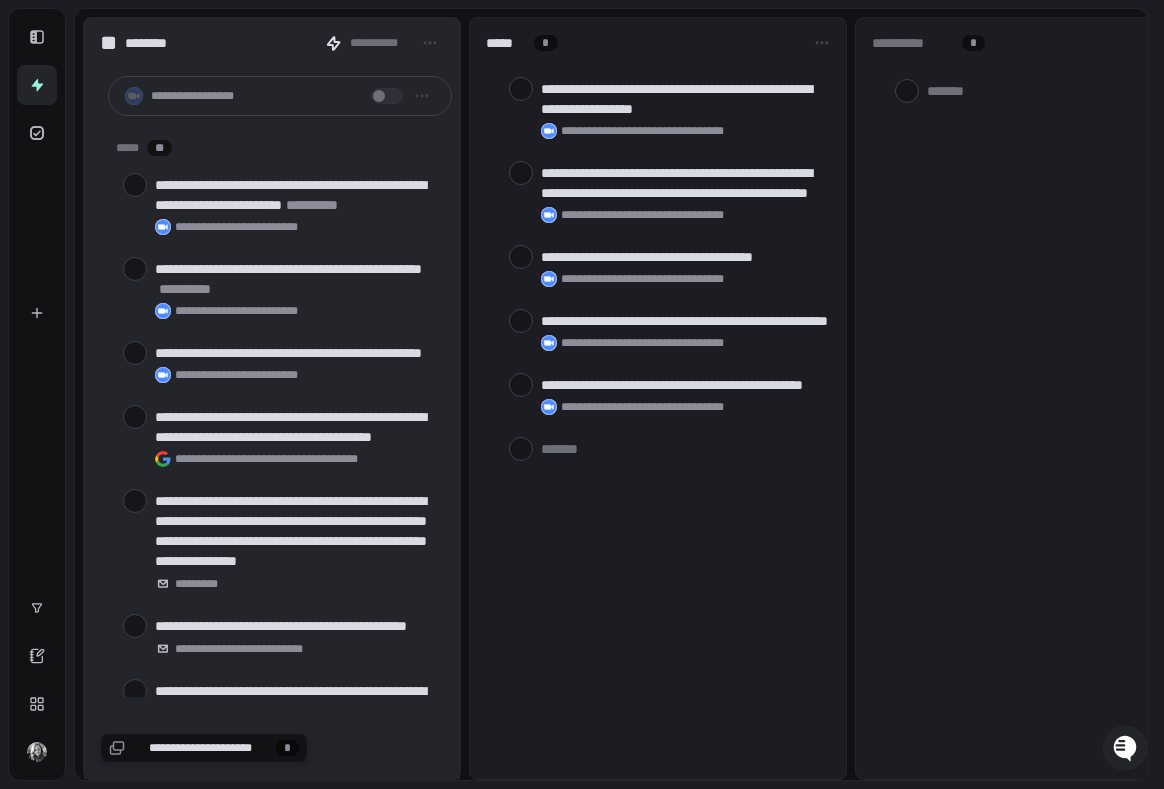 type on "*" 